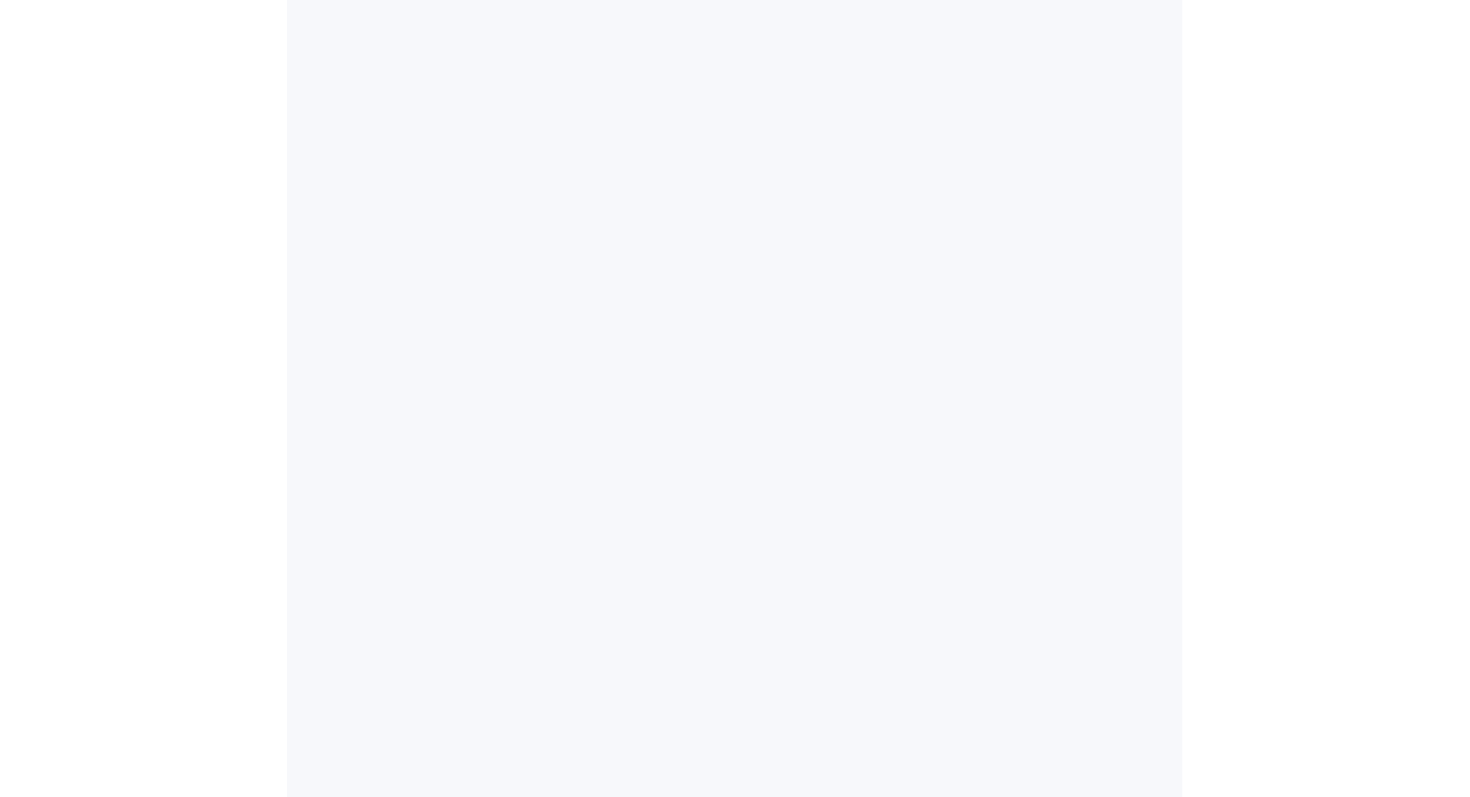 scroll, scrollTop: 0, scrollLeft: 0, axis: both 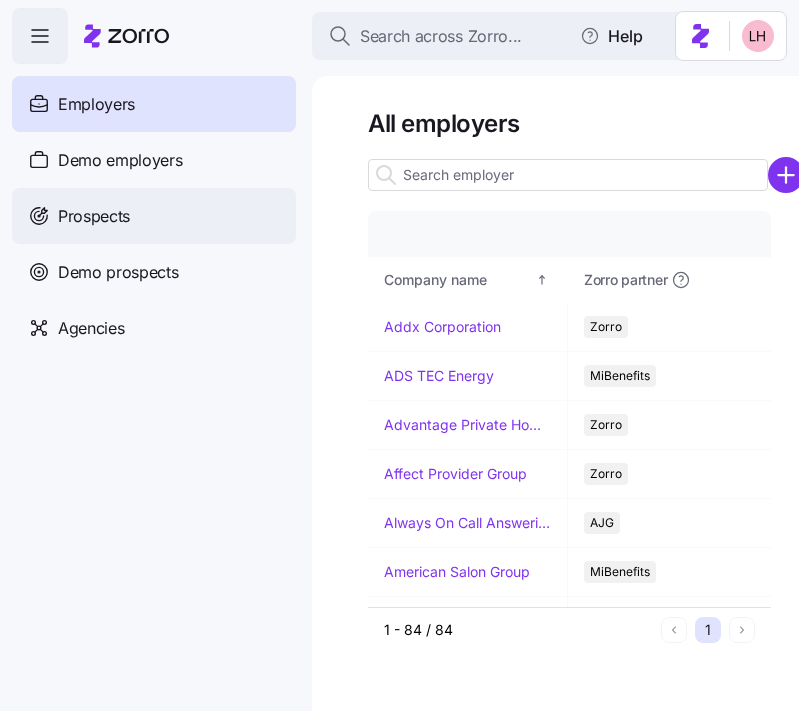 click on "Prospects" at bounding box center (154, 216) 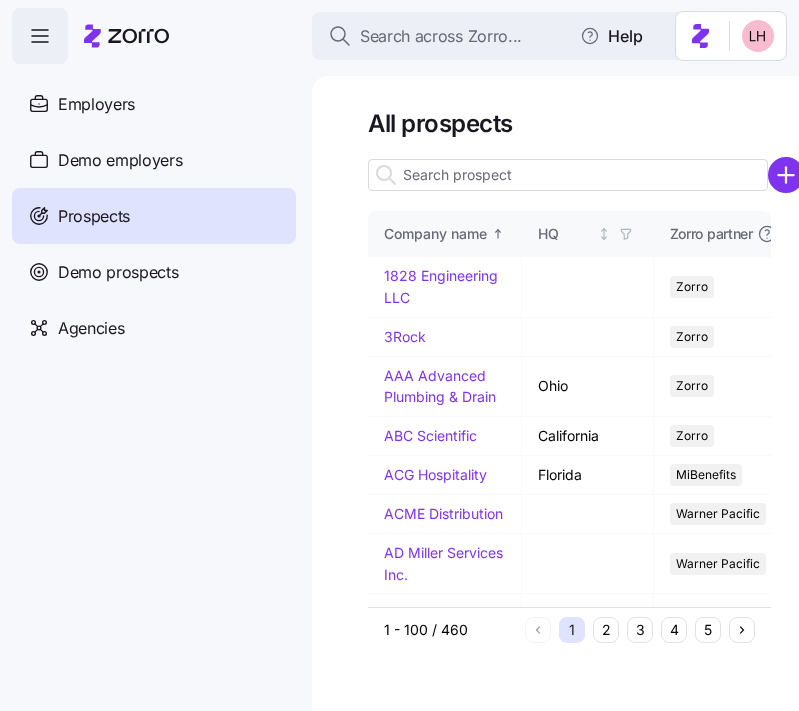 click at bounding box center [568, 175] 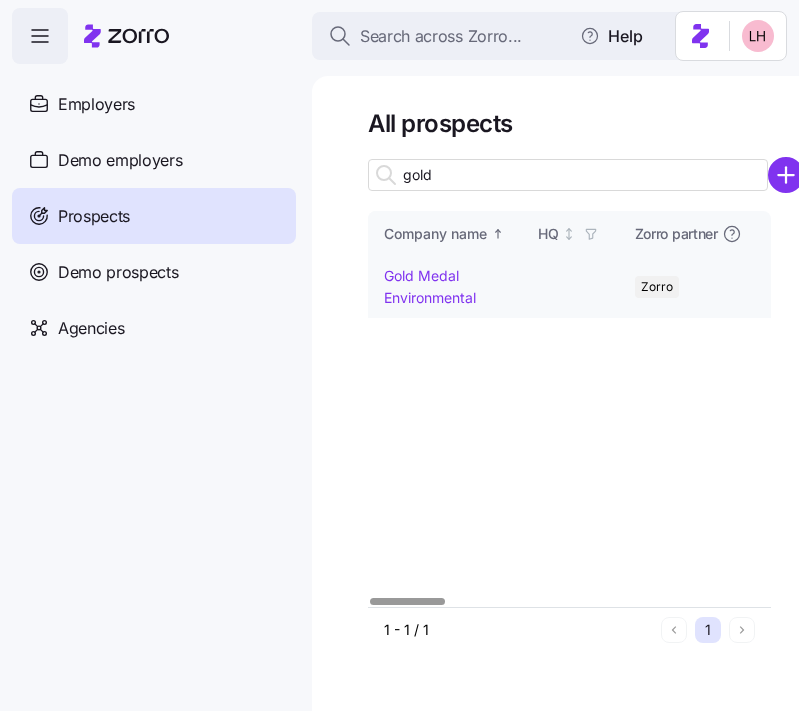 type on "gold" 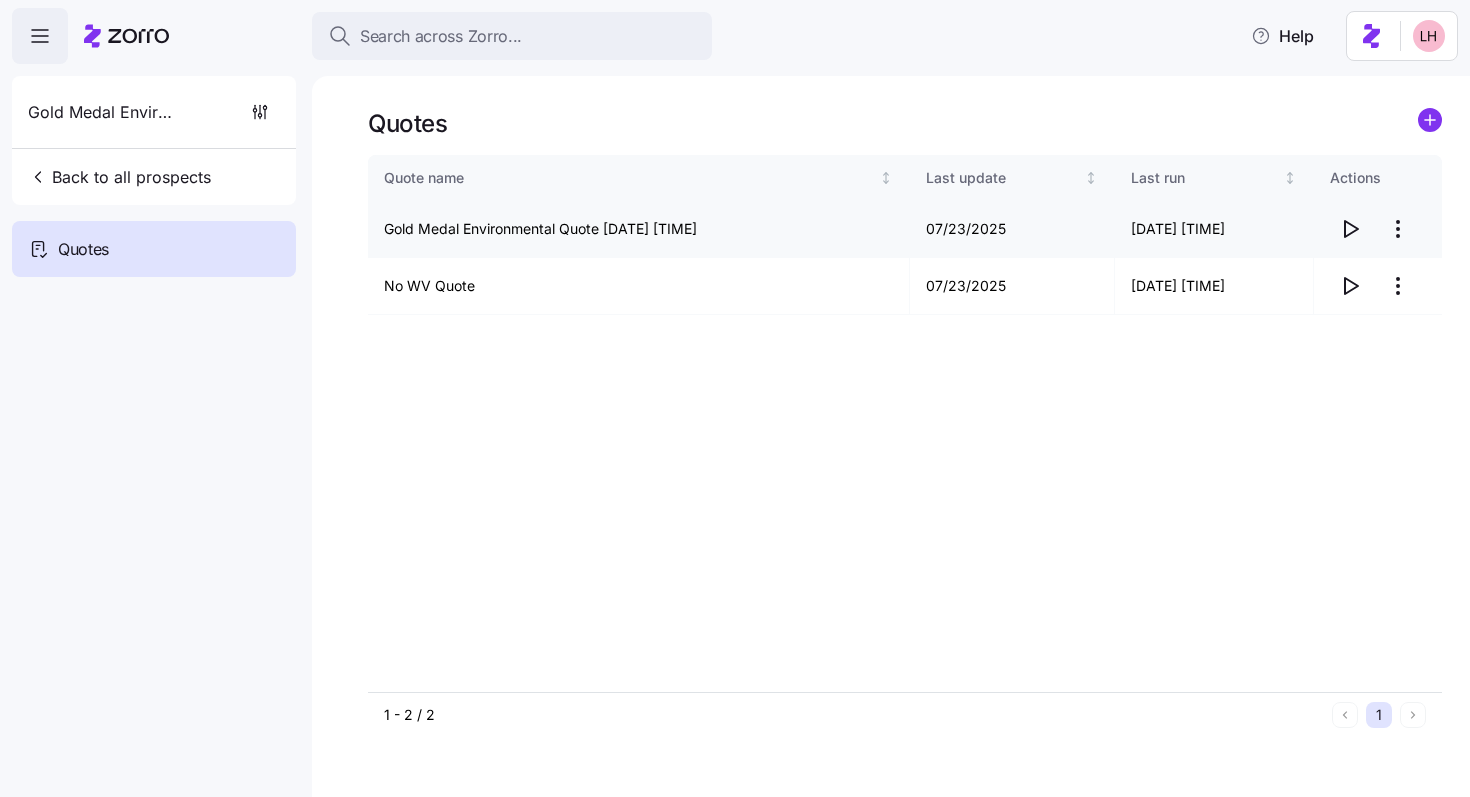 click 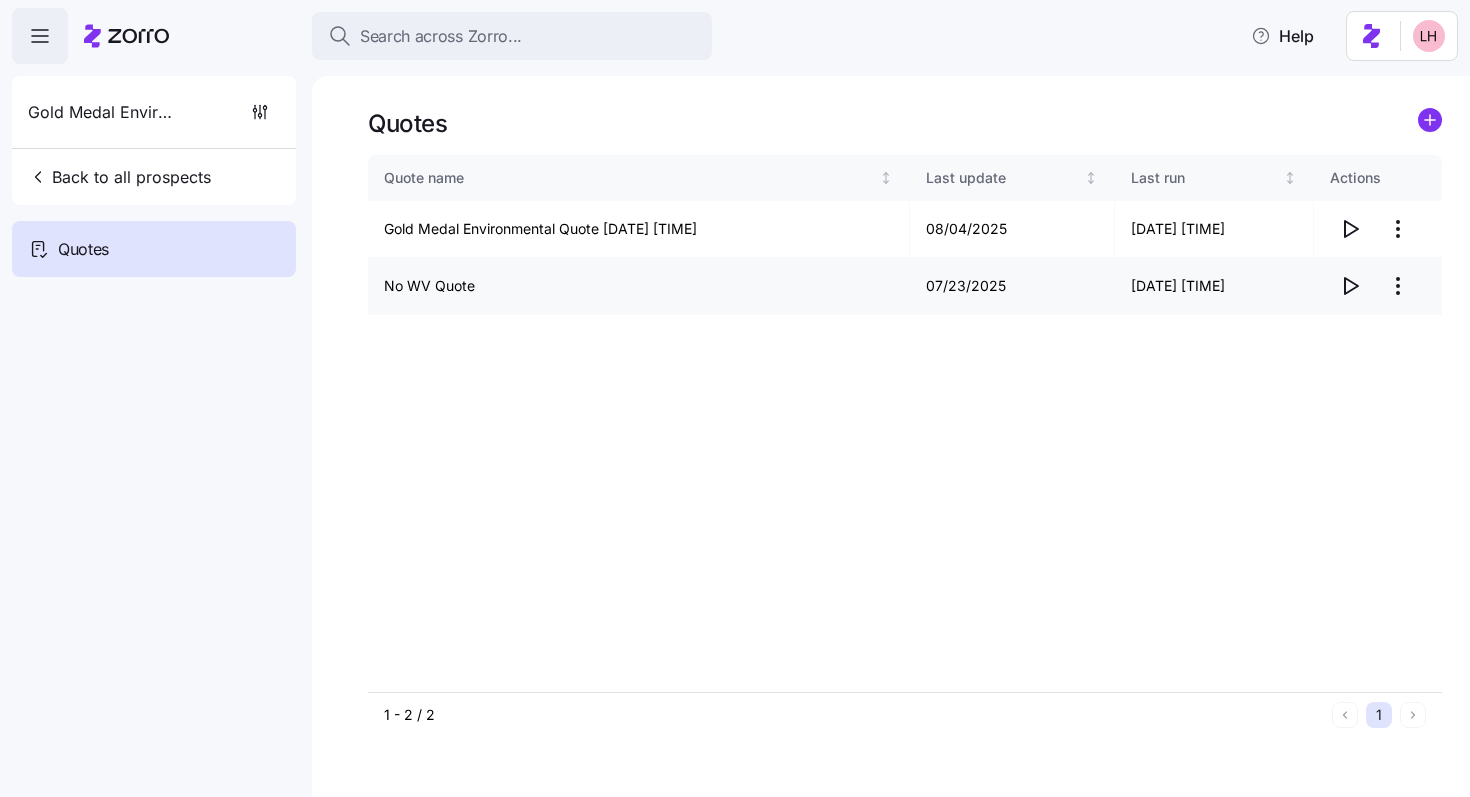 click 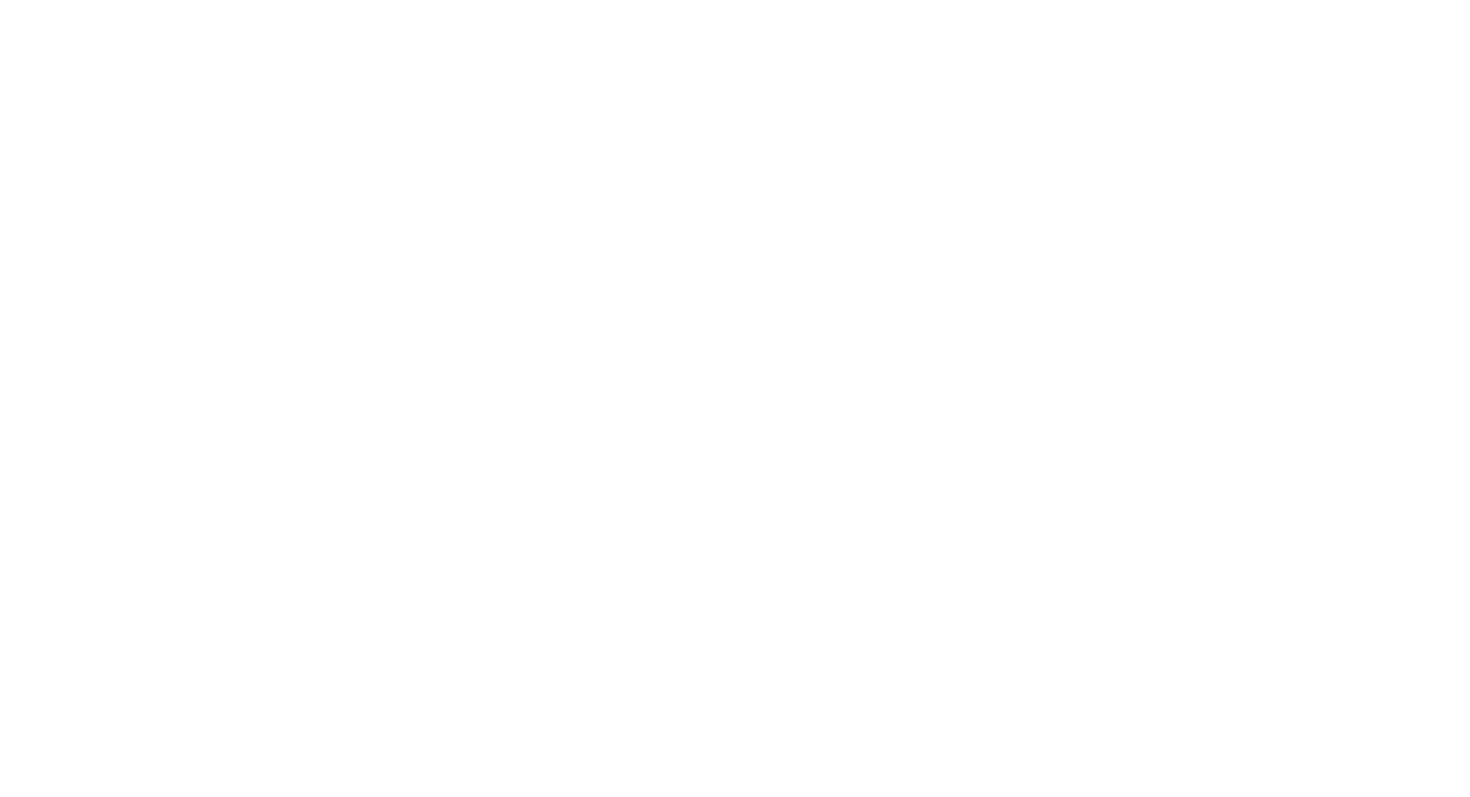 scroll, scrollTop: 0, scrollLeft: 0, axis: both 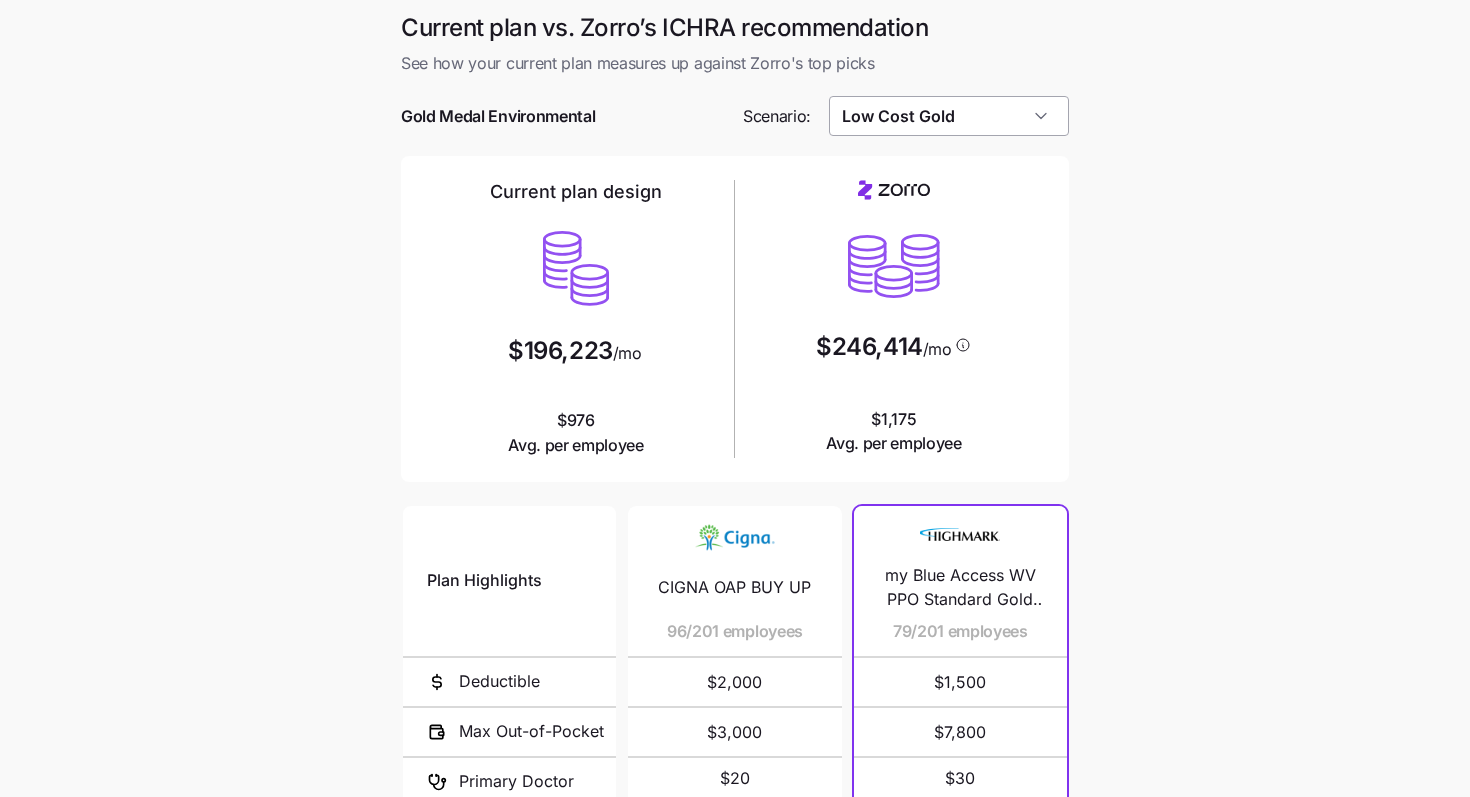 click on "Low Cost Gold" at bounding box center [949, 116] 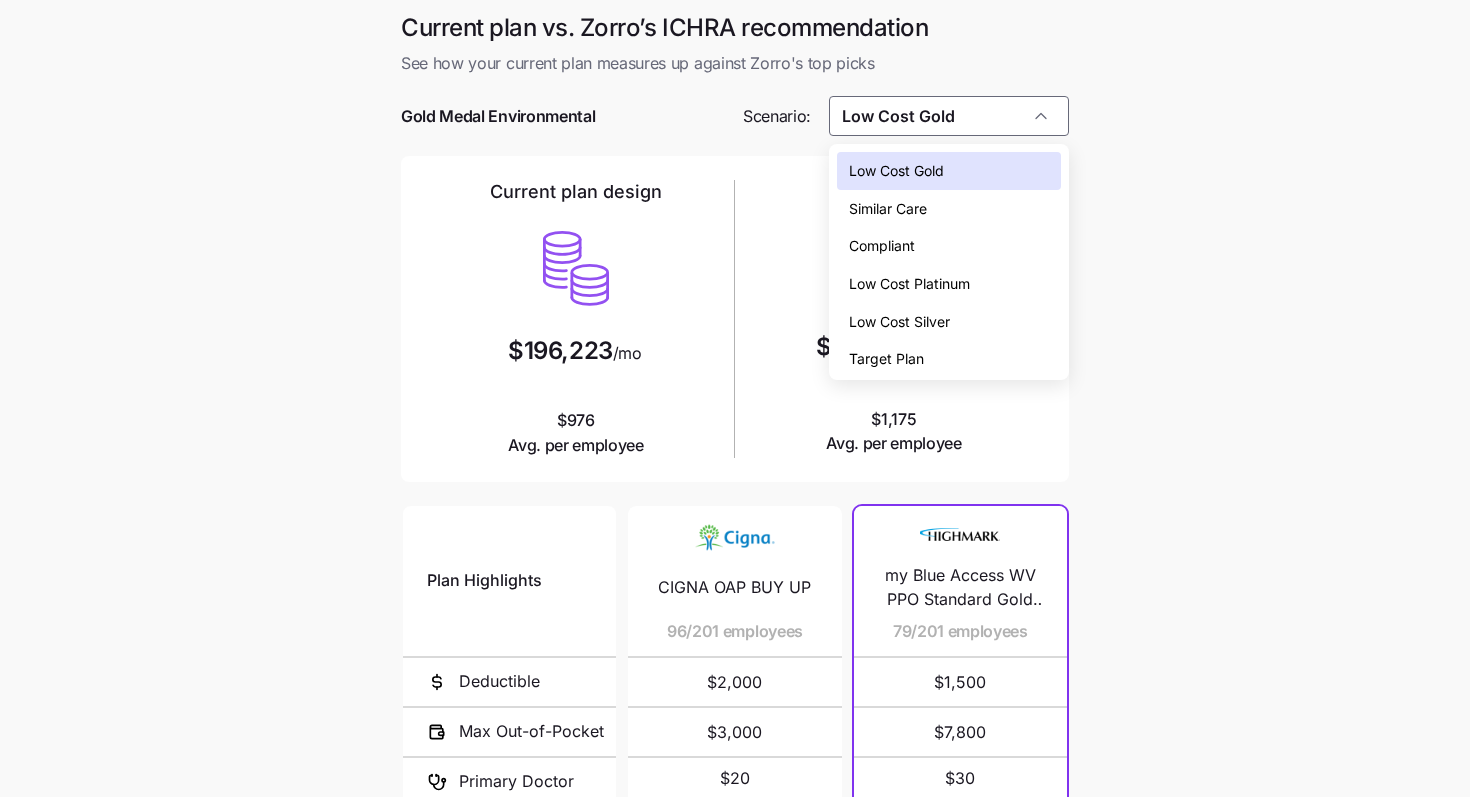 click on "Low Cost Silver" at bounding box center [899, 322] 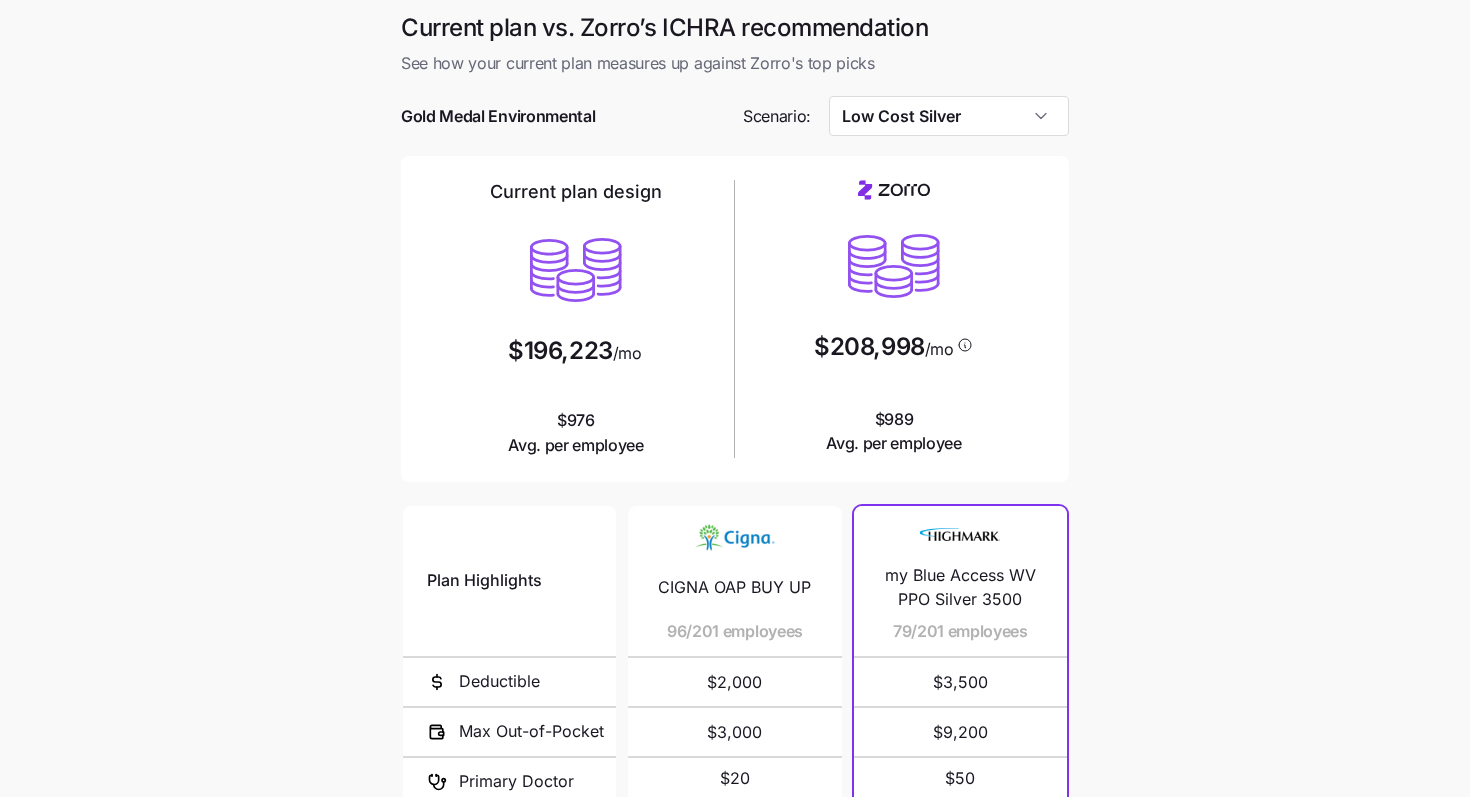 click on "Current plan vs. [PERSON]'s ICHRA recommendation See how your current plan measures up against [PERSON]'s top picks Gold Medal Environmental Scenario: Low Cost Silver Current plan design $196,223 /mo $976 Avg. per employee $208,998 /mo $989 Avg. per employee Plan Highlights Deductible Max Out-of-Pocket Primary Doctor Generic Drugs Specialist Visit CIGNA  OAP BUY UP 96/201 employees $2,000 $3,000 $20 $5 $40 CIGNA OAP HDHP 54/201 employees $3,500 $7,000 CIGNA OAP MID 51/201 employees $2,500 $5,000 $25 $10 $50 my Blue Access WV PPO Silver 3500 79/201 employees $3,500 $9,200 $50 $0 $50 IHC Select Silver EPO AmeriHealth Advantage $25/$60 37/201 employees $2,500 $8,900 $25 $25 $60 UHC Silver-X HSA (Off-Exchange Only) 30/201 employees $5,400 $5,400 not covered not covered not covered Silver Performance PPO 4450/20/35 16/201 employees $4,450 $8,550 $35 $10 $65 Silver 201 HSA 10/201 employees $5,800 $5,800 not covered not covered not covered Silver QHDHP PPO 2900/10/40 10/201 employees $2,900 $7,450 50% after deductible" at bounding box center (735, 546) 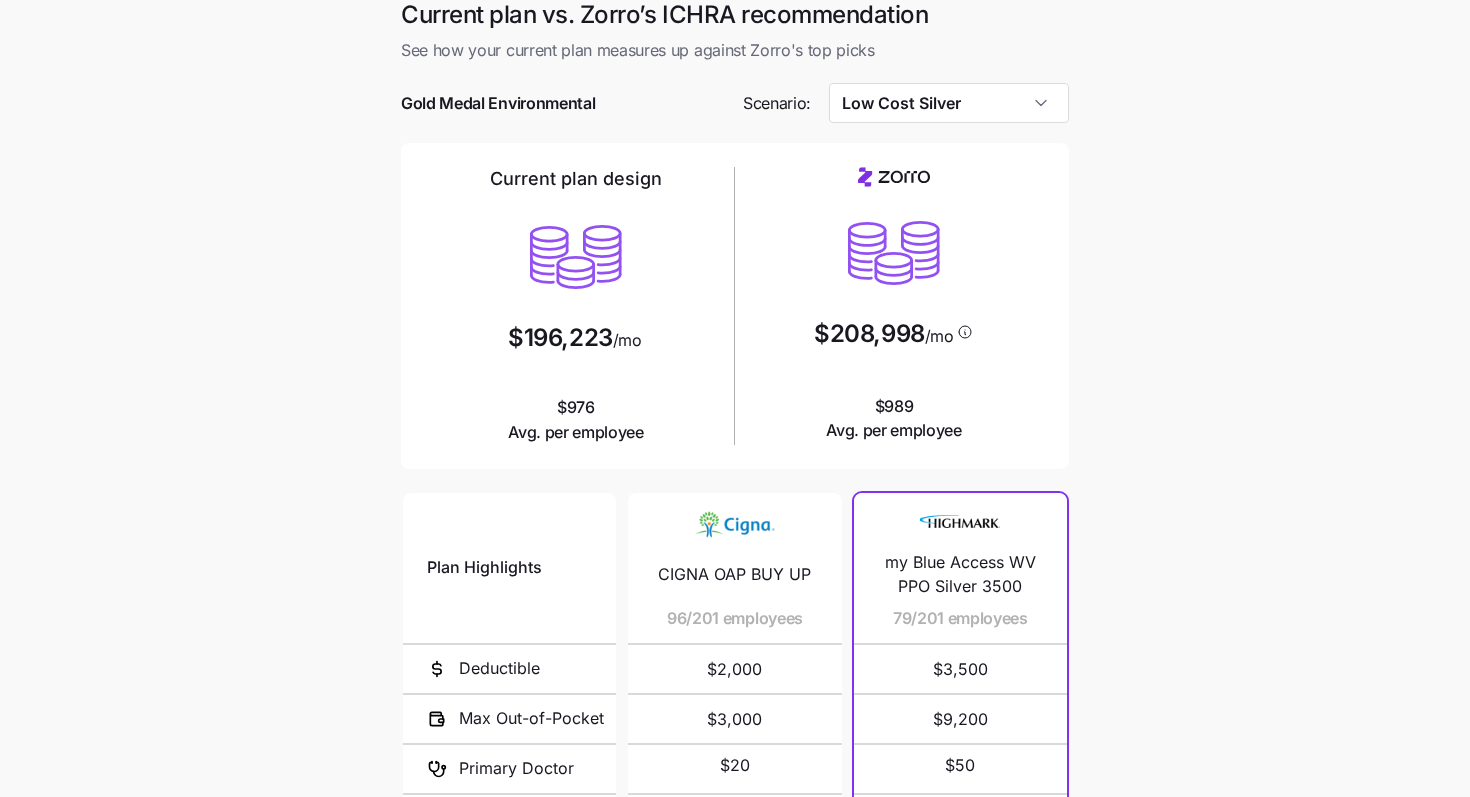 scroll, scrollTop: 0, scrollLeft: 0, axis: both 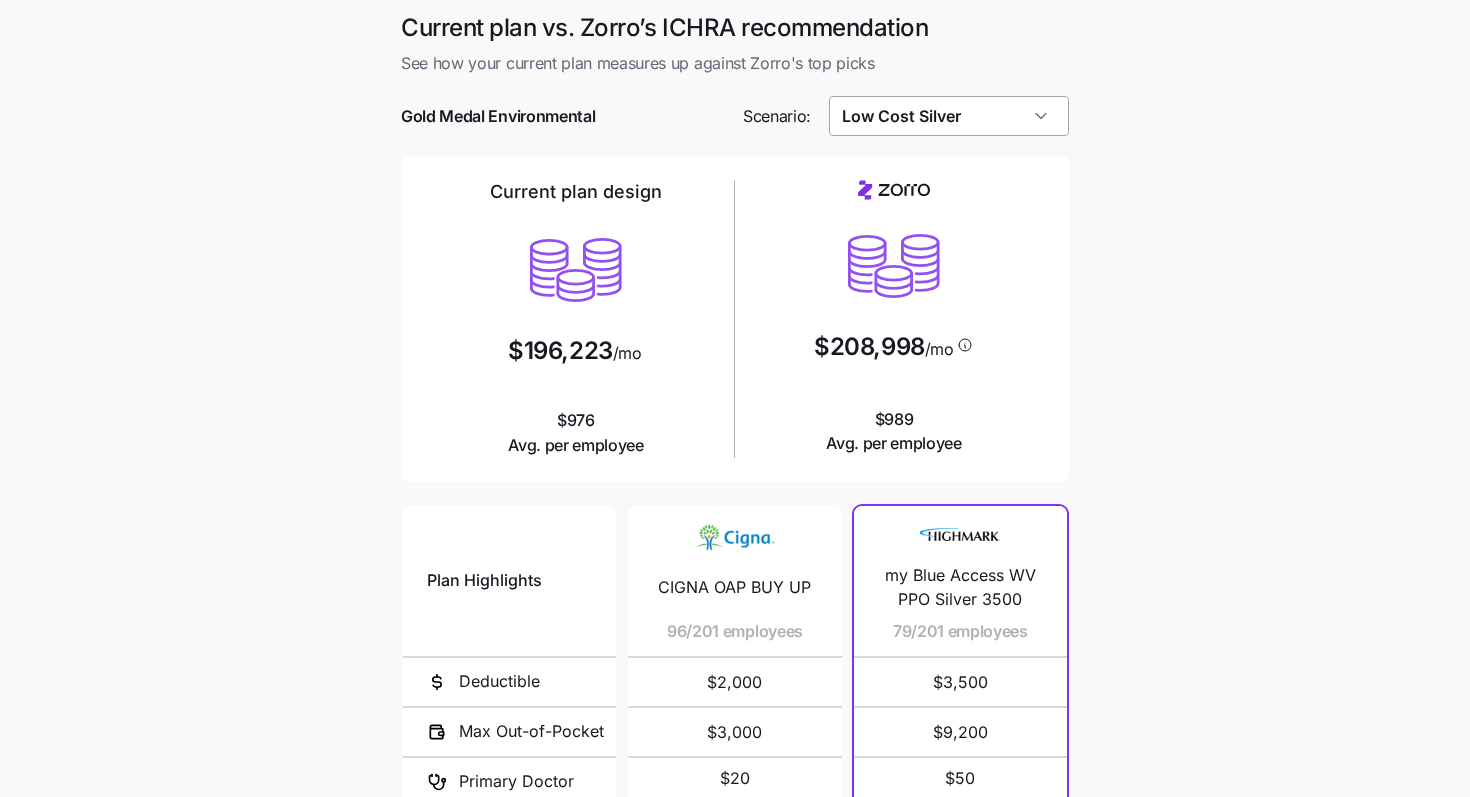 click on "Low Cost Silver" at bounding box center (949, 116) 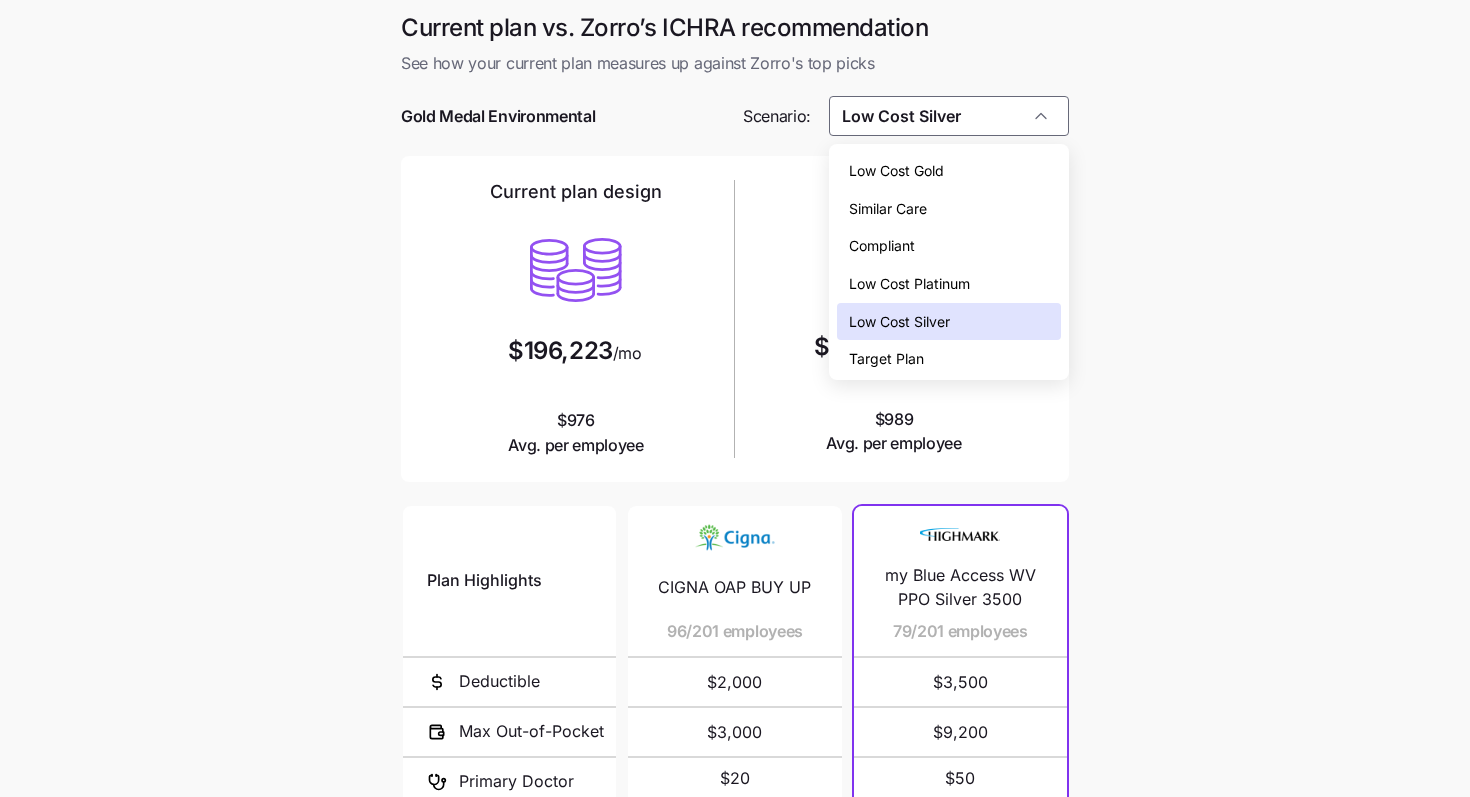 click on "Compliant" at bounding box center (949, 246) 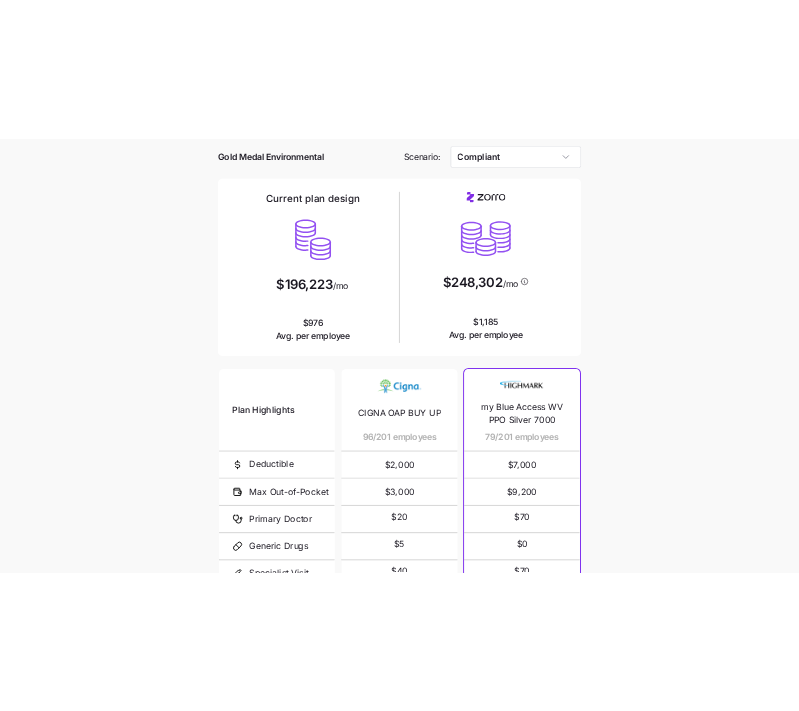 scroll, scrollTop: 0, scrollLeft: 0, axis: both 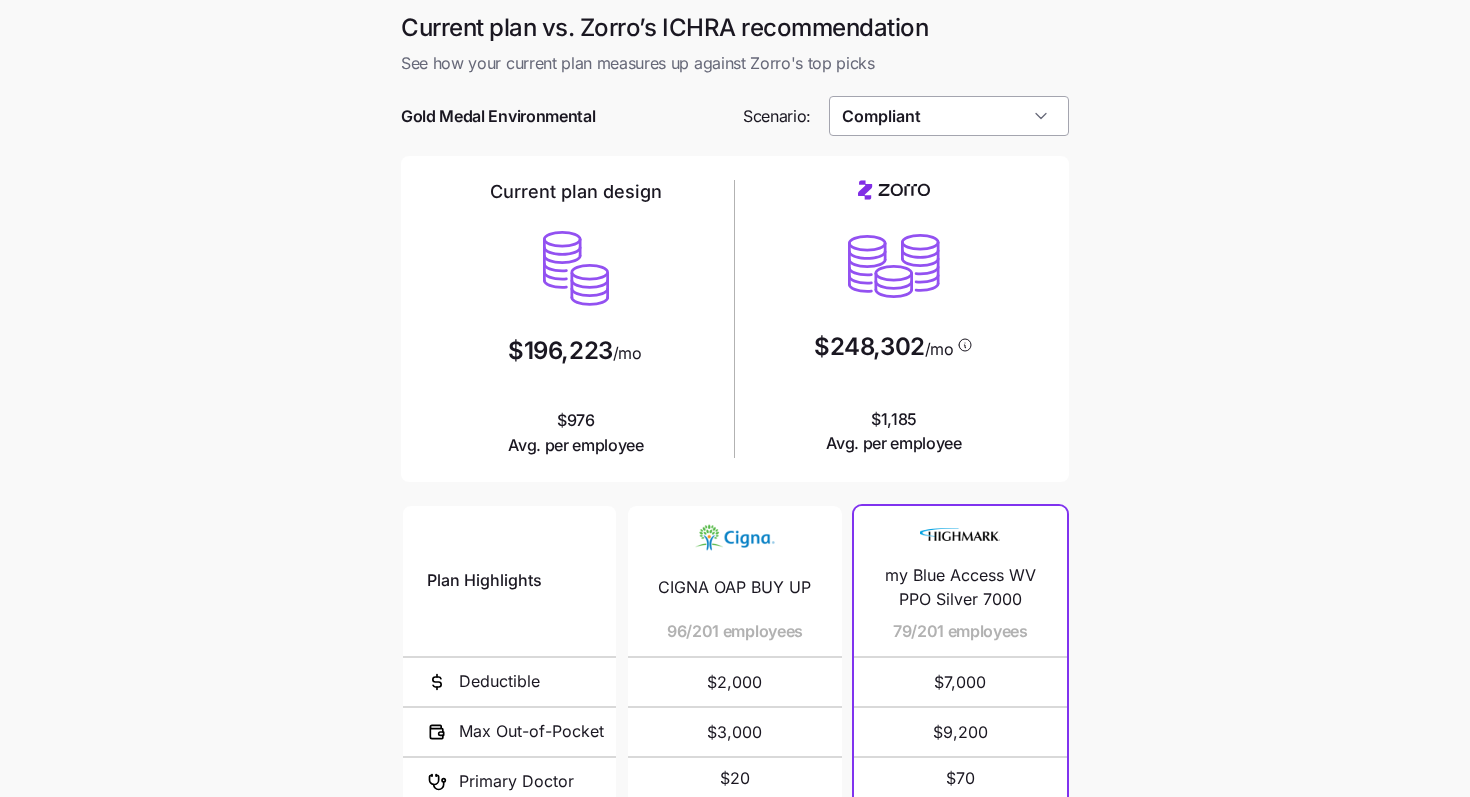 click on "Compliant" at bounding box center (949, 116) 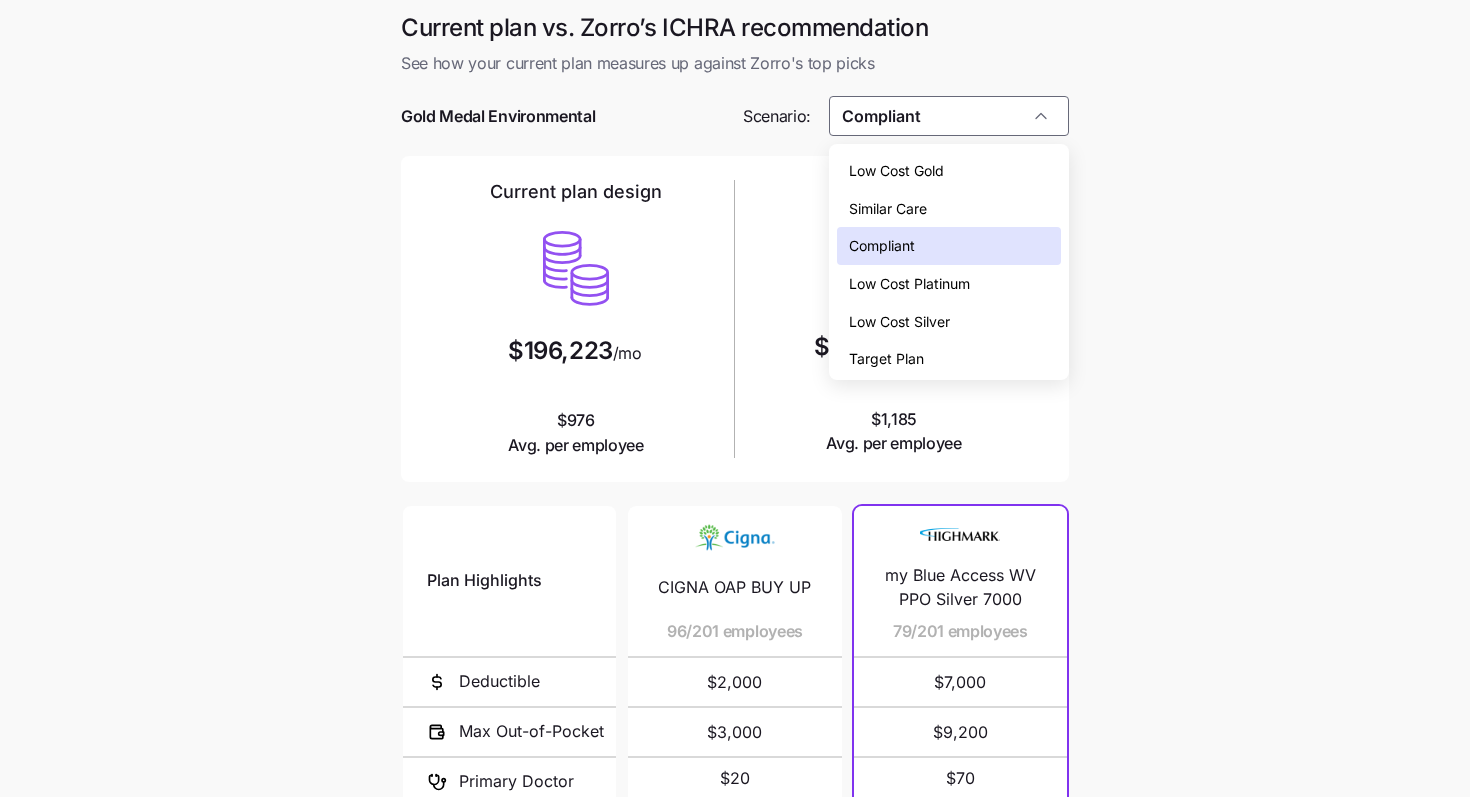 click on "Similar Care" at bounding box center [949, 209] 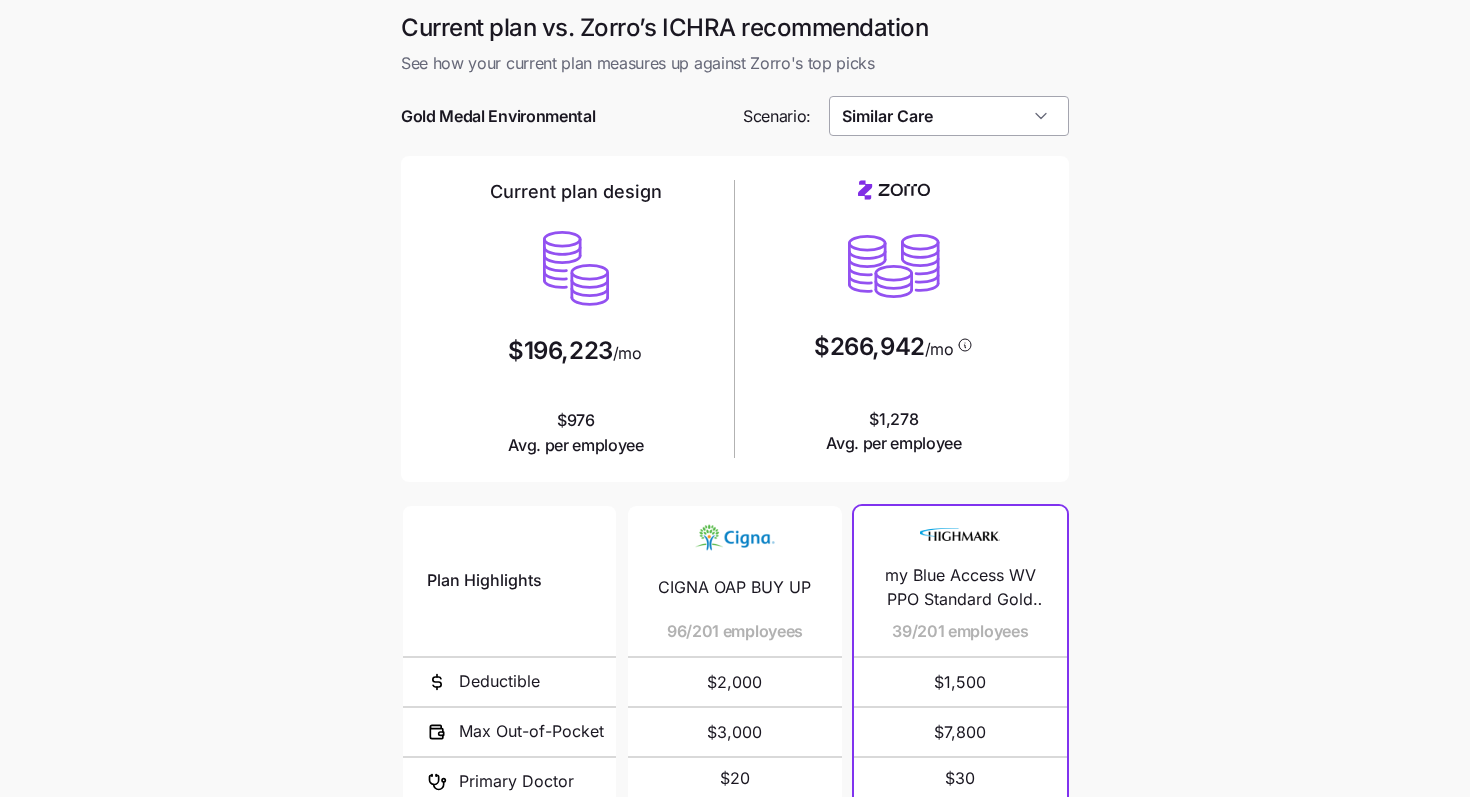 click on "Similar Care" at bounding box center [949, 116] 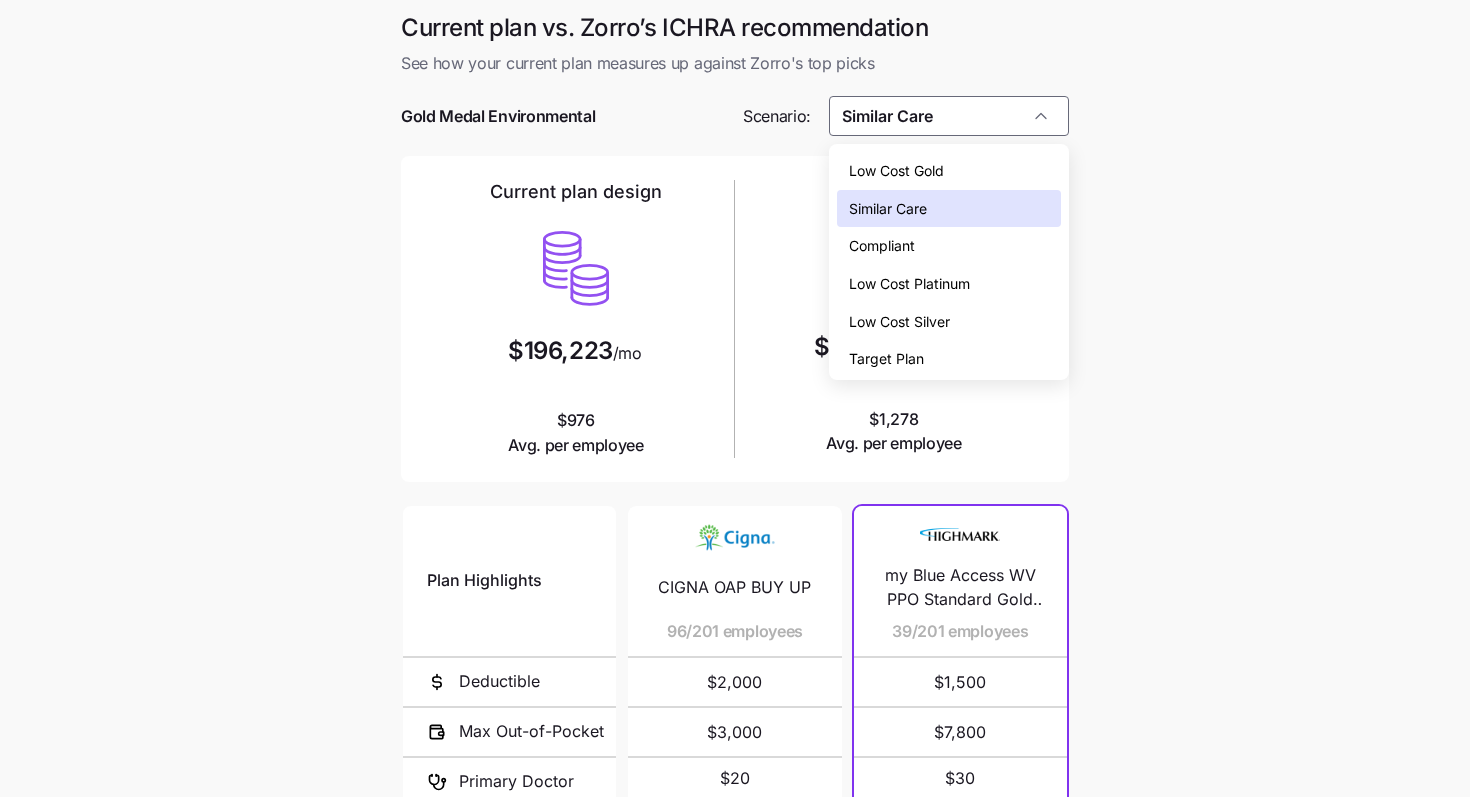 click on "Low Cost Gold" at bounding box center (949, 171) 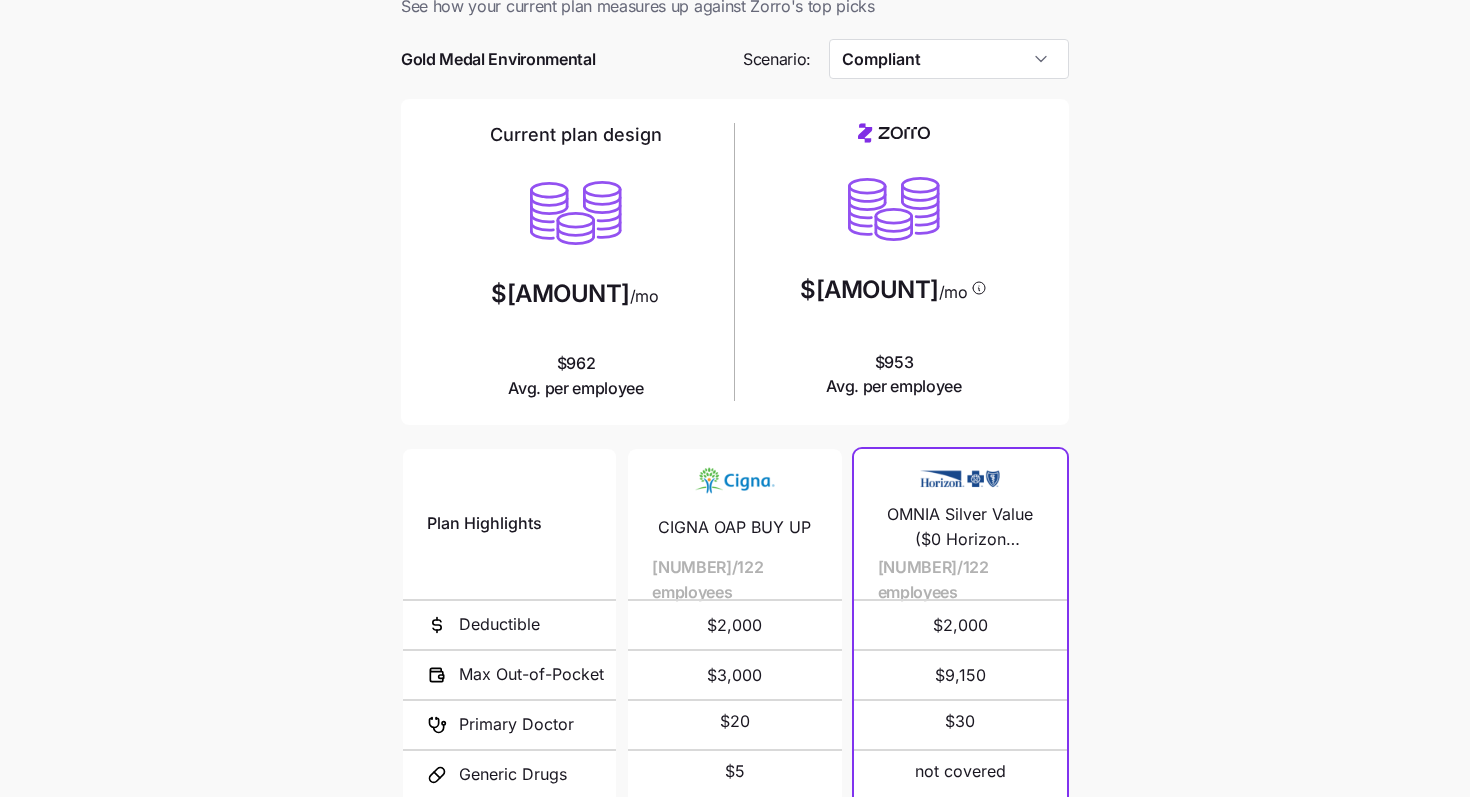 scroll, scrollTop: 0, scrollLeft: 0, axis: both 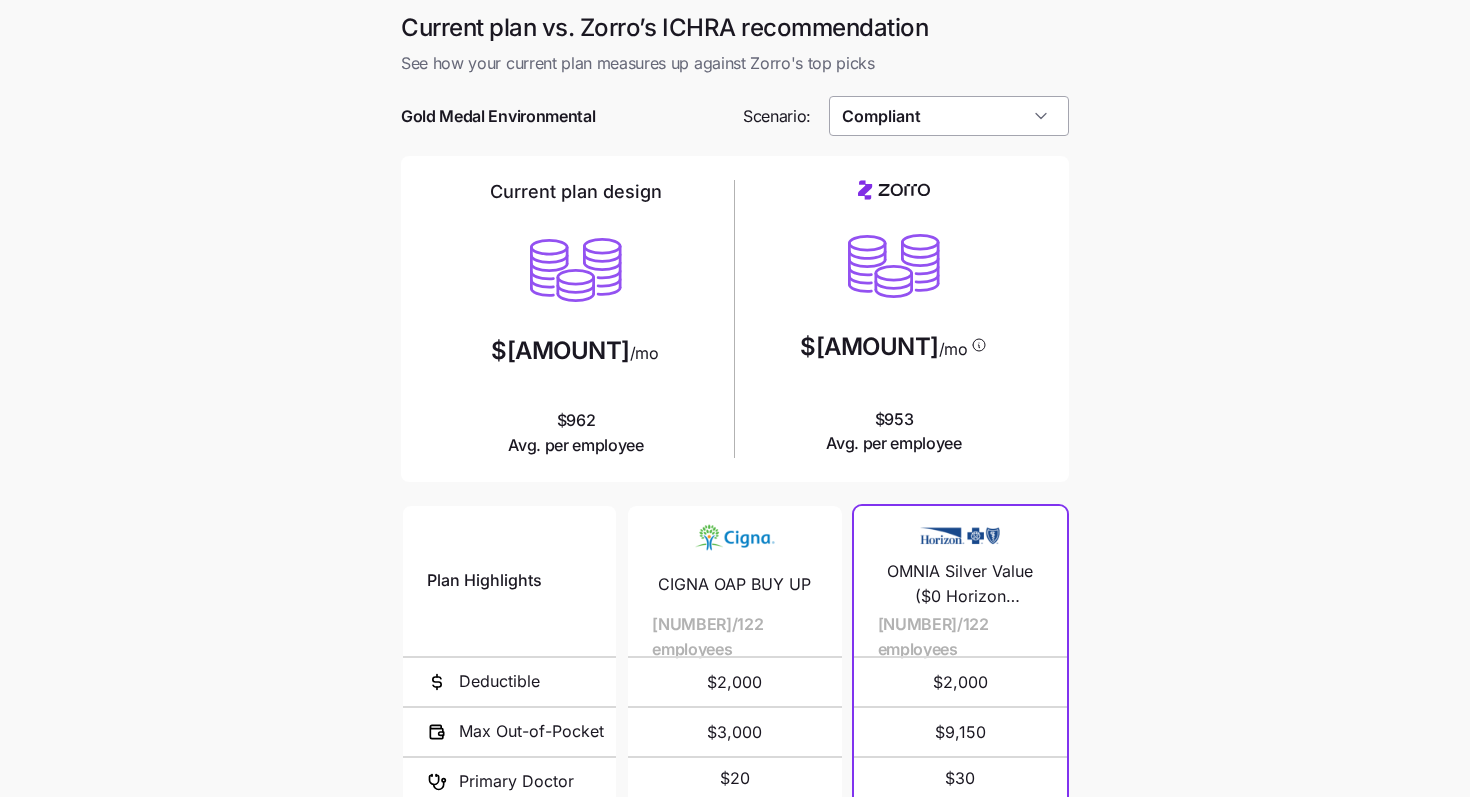click on "Compliant" at bounding box center (949, 116) 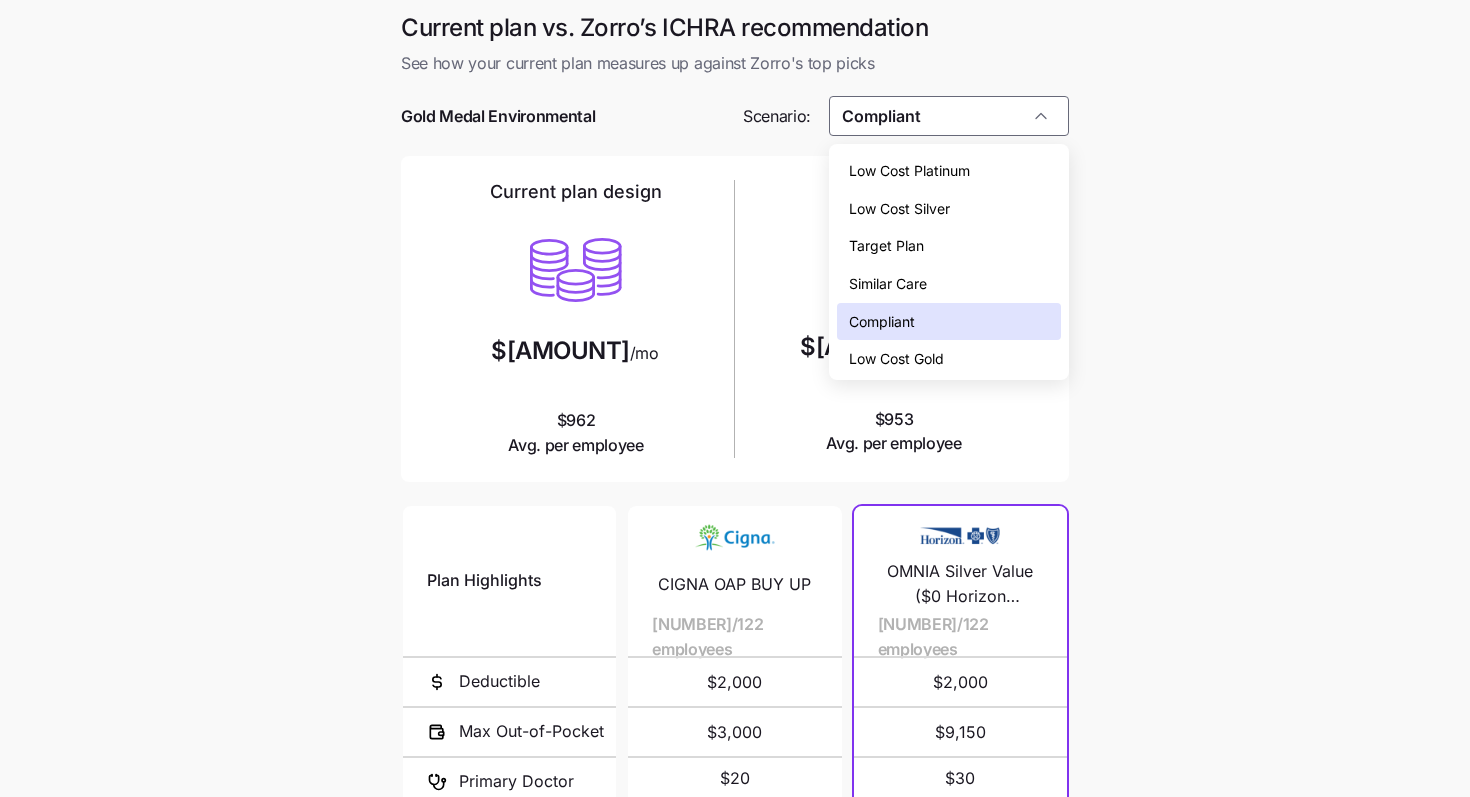 click on "Target Plan" at bounding box center [949, 246] 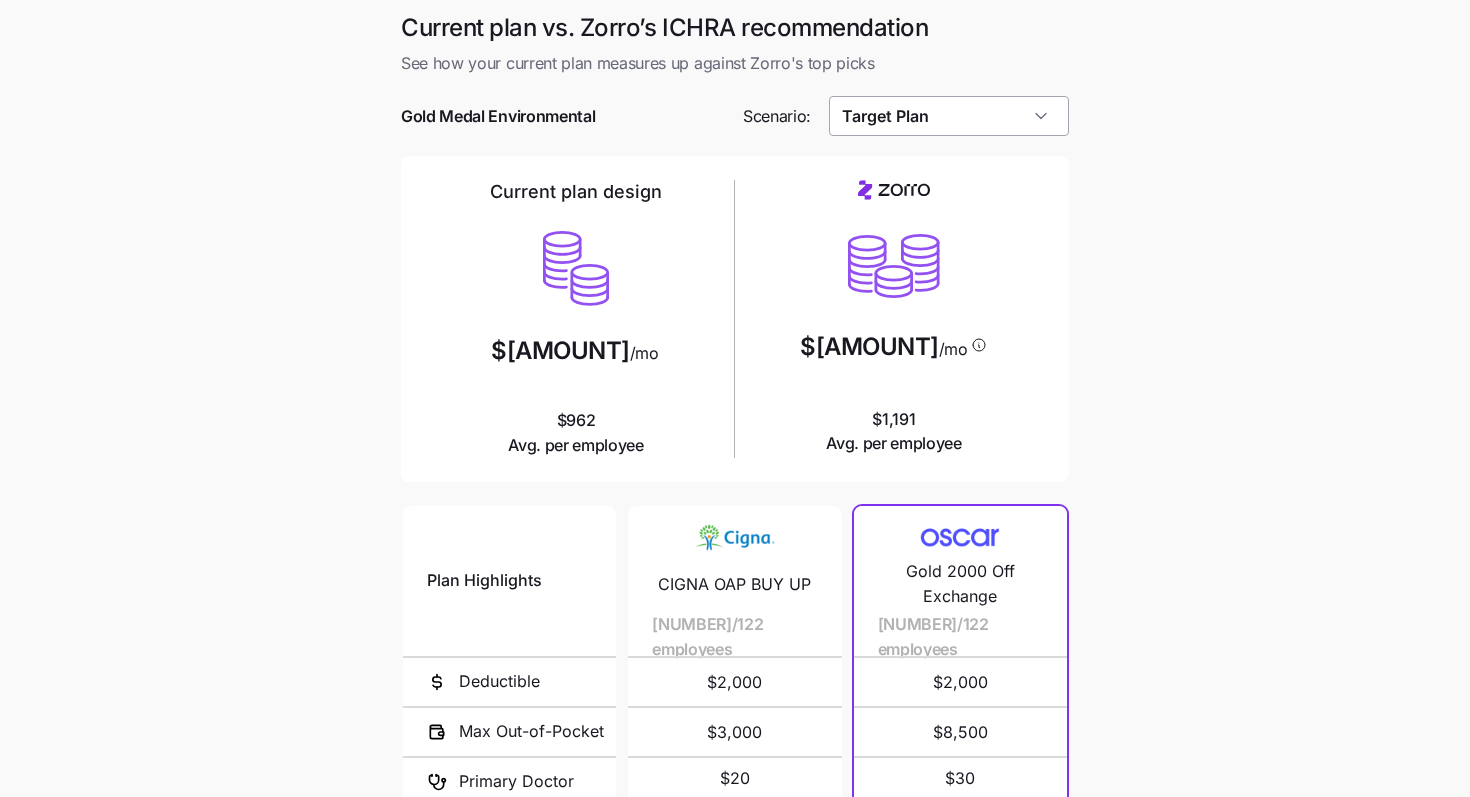 click on "Target Plan" at bounding box center (949, 116) 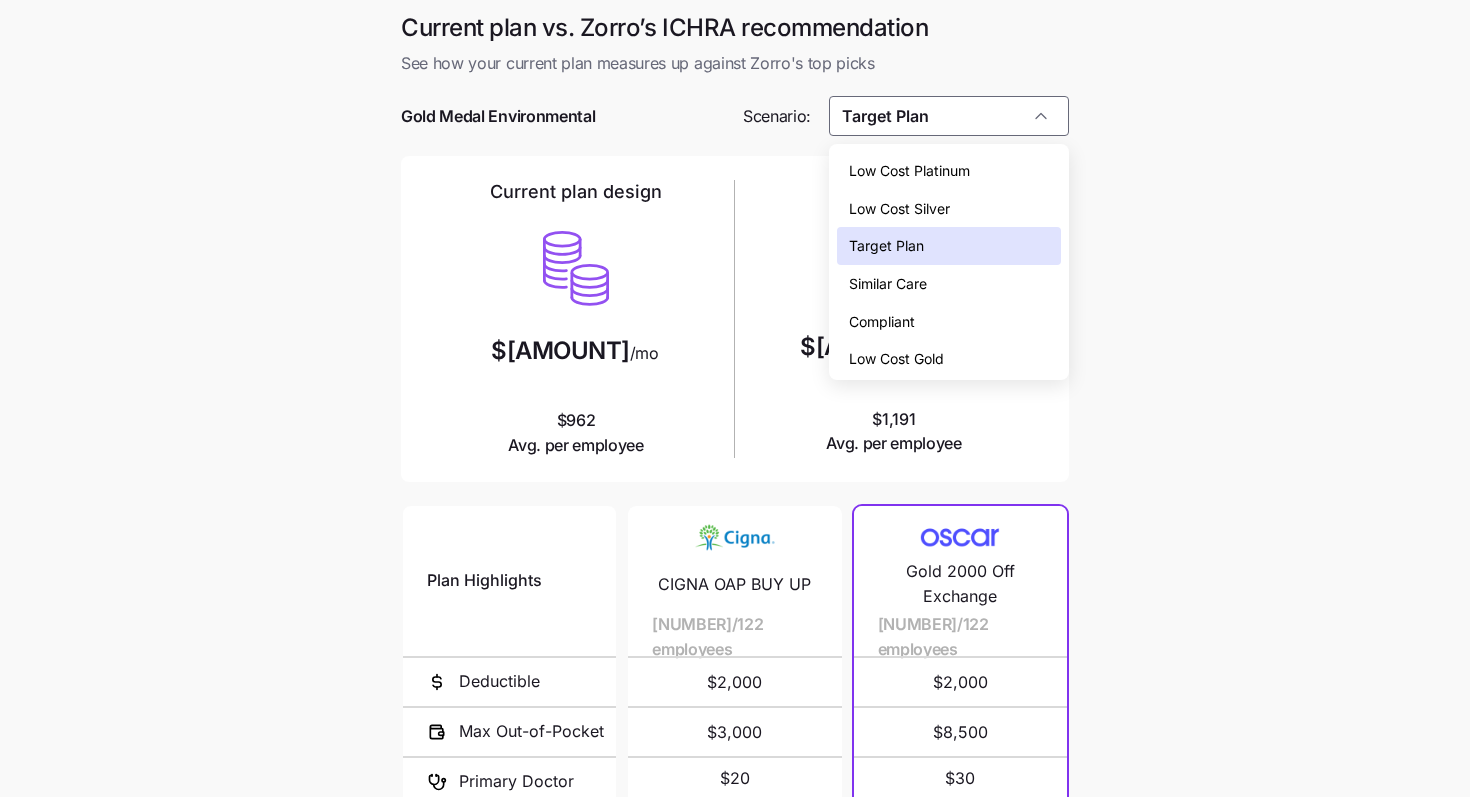 click on "Similar Care" at bounding box center (888, 284) 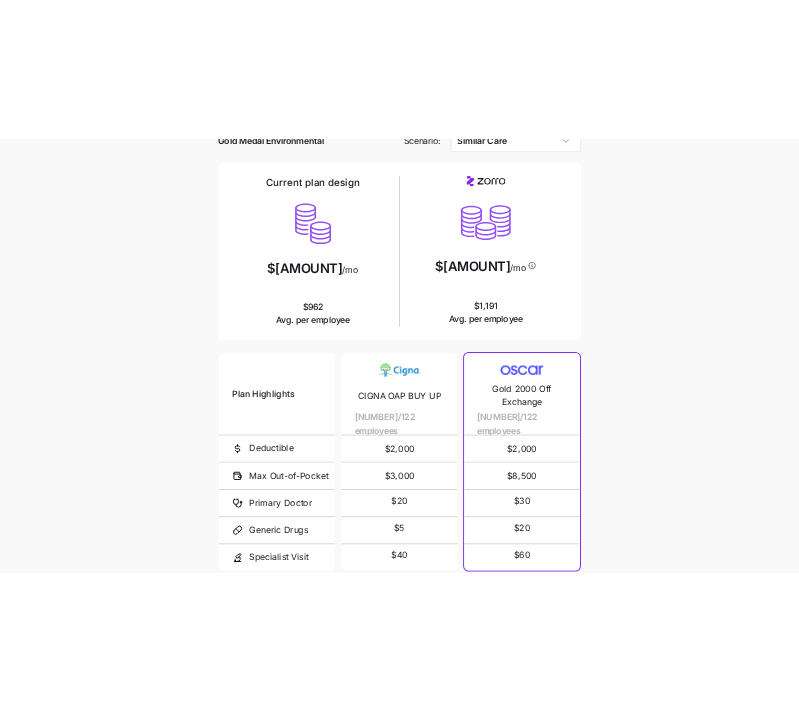 scroll, scrollTop: 0, scrollLeft: 0, axis: both 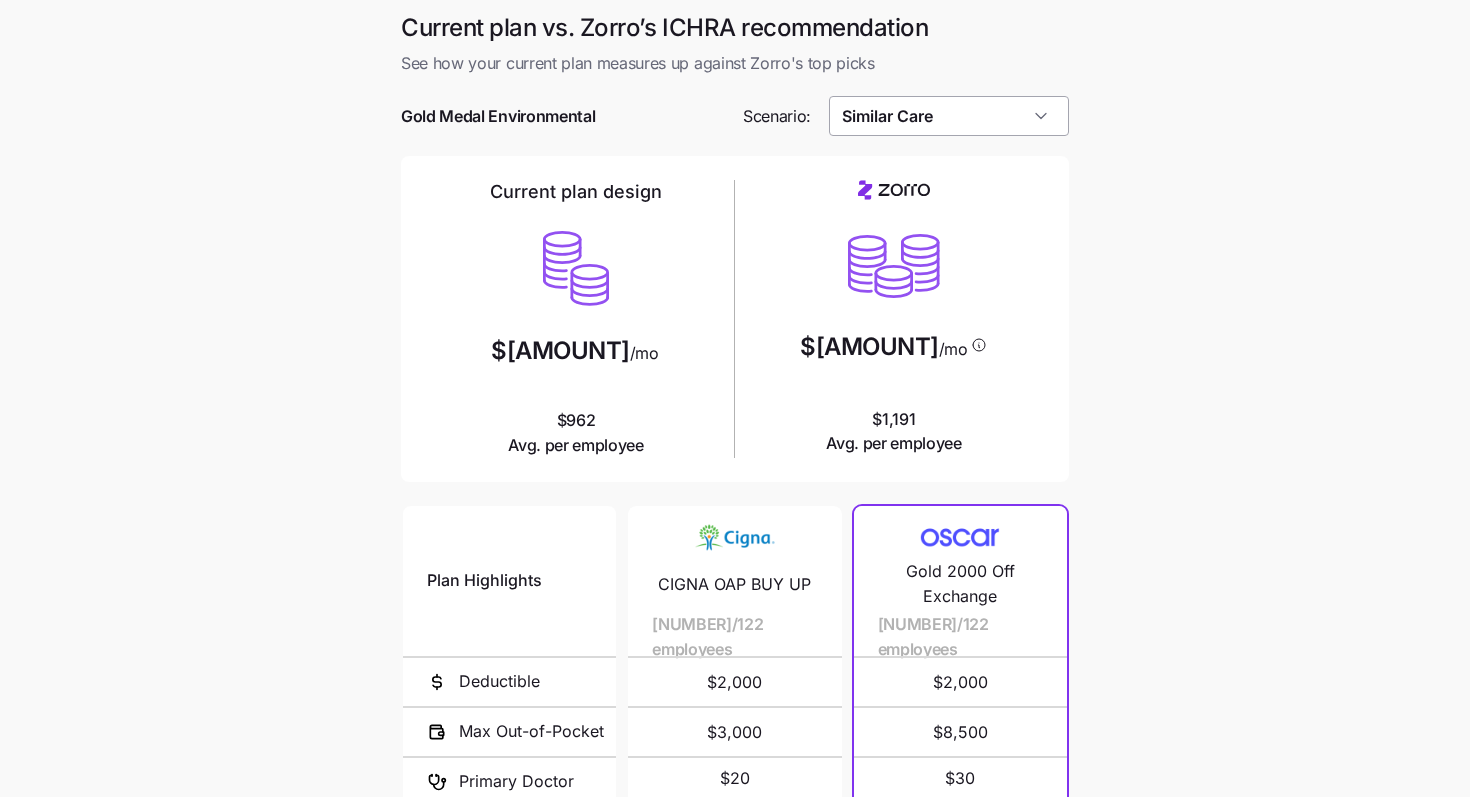 click on "Similar Care" at bounding box center (949, 116) 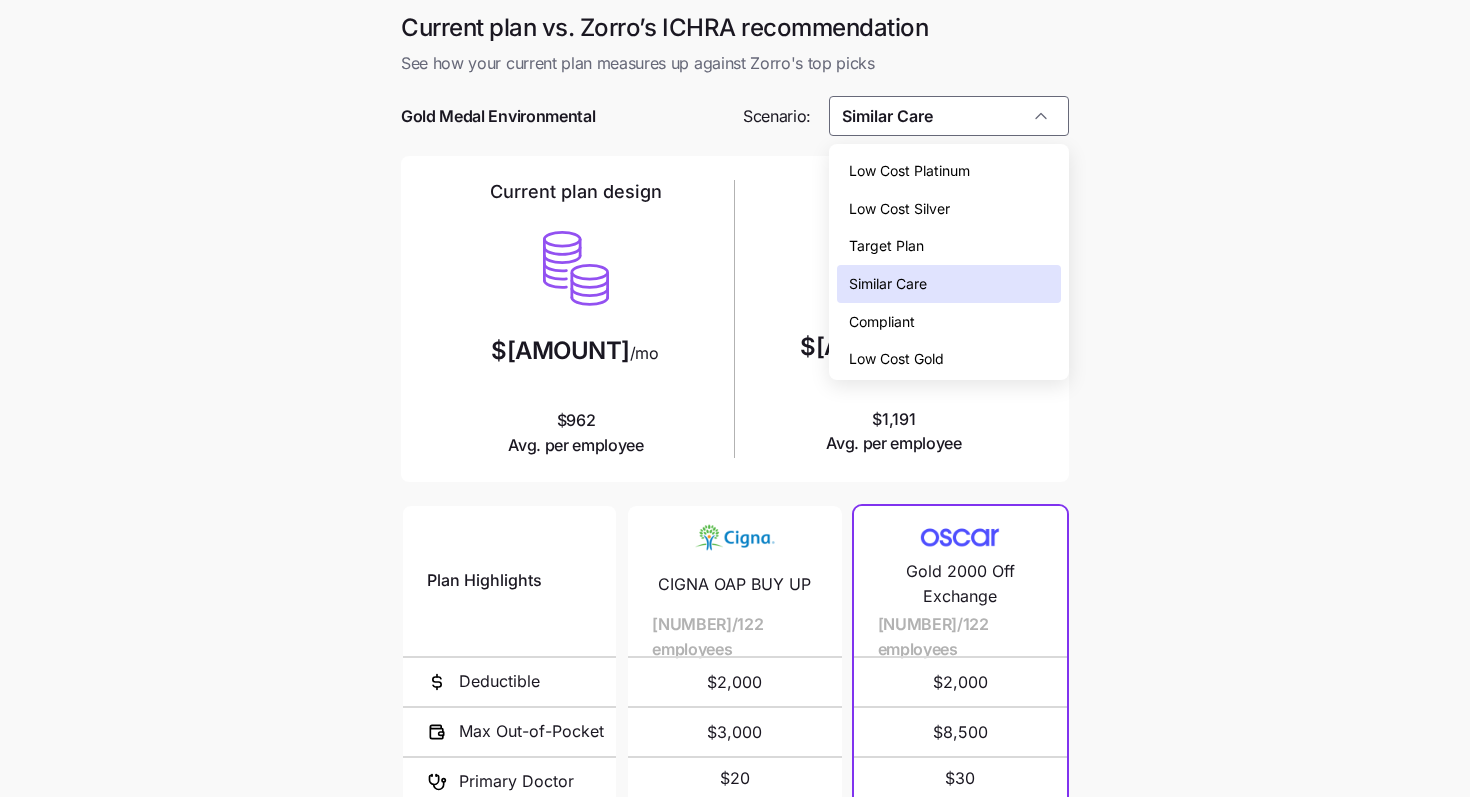 click on "Low Cost Gold" at bounding box center [949, 359] 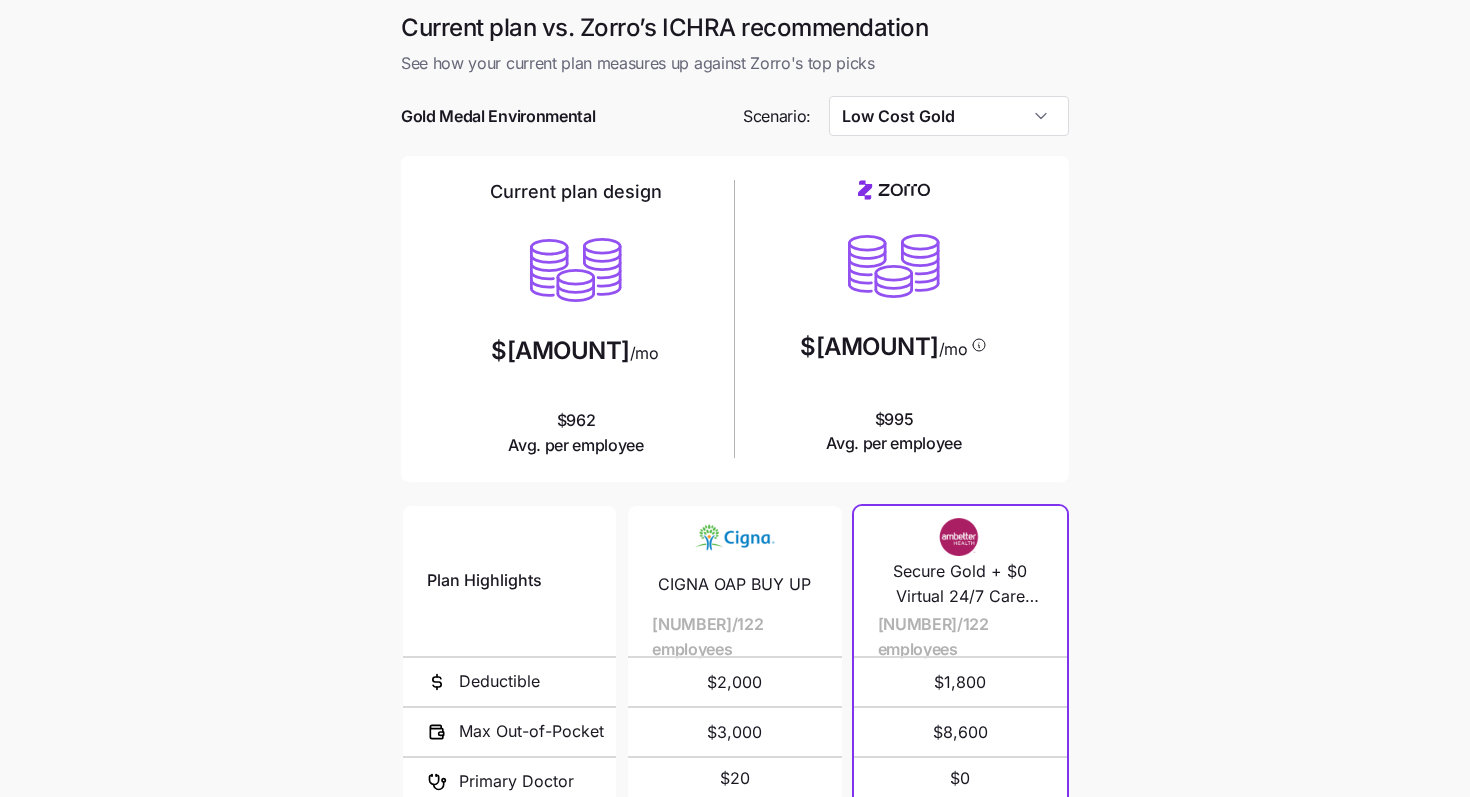 click on "Current plan vs. Zorro’s ICHRA recommendation See how your current plan measures up against Zorro's top picks Gold Medal Environmental Scenario: Low Cost Gold Current plan design $117,323 /mo $962 Avg. per employee $127,586 /mo $995 Avg. per employee Plan Highlights Deductible Max Out-of-Pocket Primary Doctor Generic Drugs Specialist Visit CIGNA  OAP BUY UP 63/122 employees $2,000 $3,000 $20 $5 $40 CIGNA OAP MID 33/122 employees $2,500 $5,000 $25 $10 $50 CIGNA OAP HDHP 26/122 employees $3,500 $7,000 Secure Gold + $0 Virtual 24/7 Care Visits 39/122 employees $1,800 $8,600 $0 $10 $50 UHC Gold-X HSA (Off-Exchange Only) 30/122 employees $3,300 $4,000 not covered not covered not covered my Direct Blue EPO Gold 1500 16/122 employees $1,500 $8,300 $35 $0 $35 Gold 201 HSA 10/122 employees $3,300 $3,300 not covered not covered not covered Geisinger Marketplace All-Access HMO 25/50/4000 10/122 employees $4,000 $7,450 $25 $20 $50 Gold PPO Choice Select 2400/0/25 9/122 employees $2,400 $8,550 $25 $10 $50 $2,200 $6,400" at bounding box center [735, 546] 